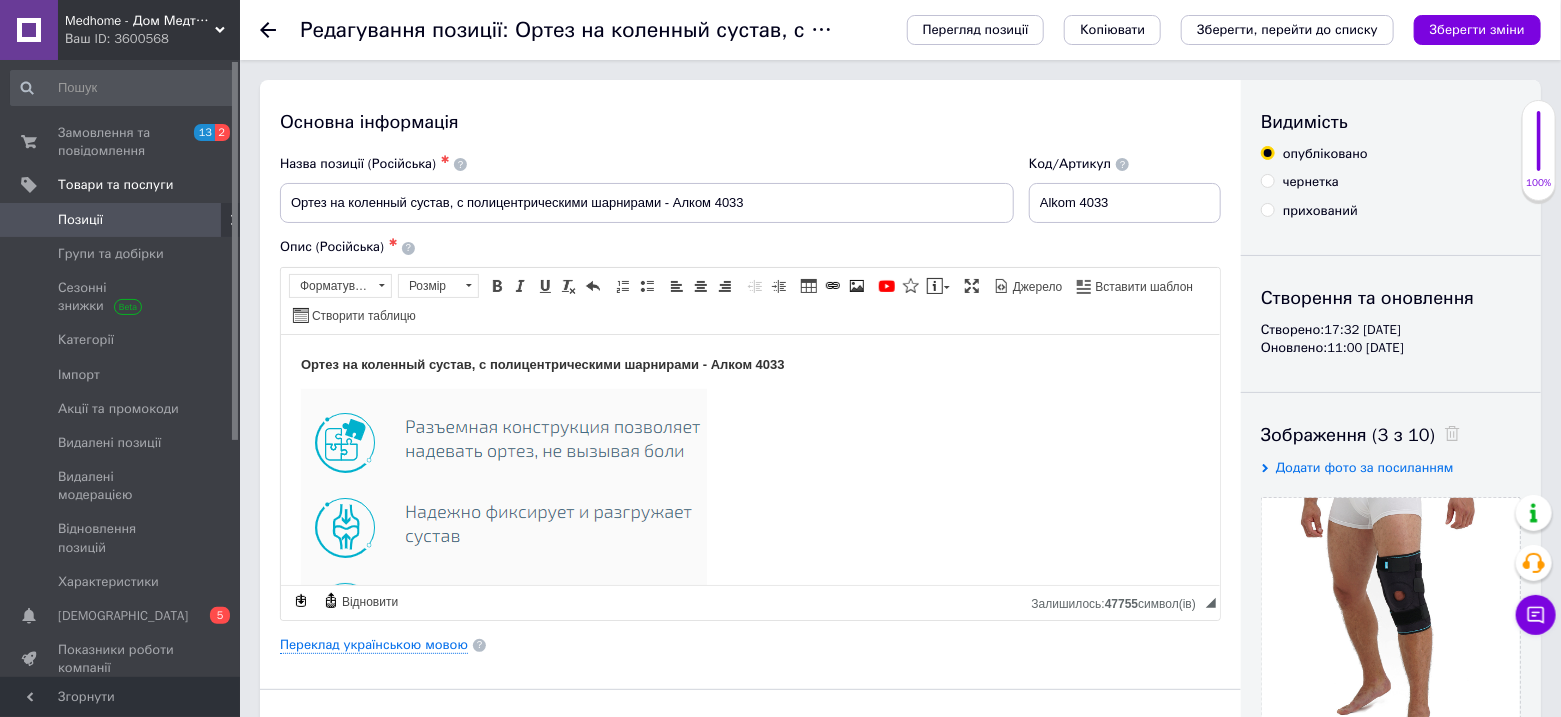 scroll, scrollTop: 1421, scrollLeft: 0, axis: vertical 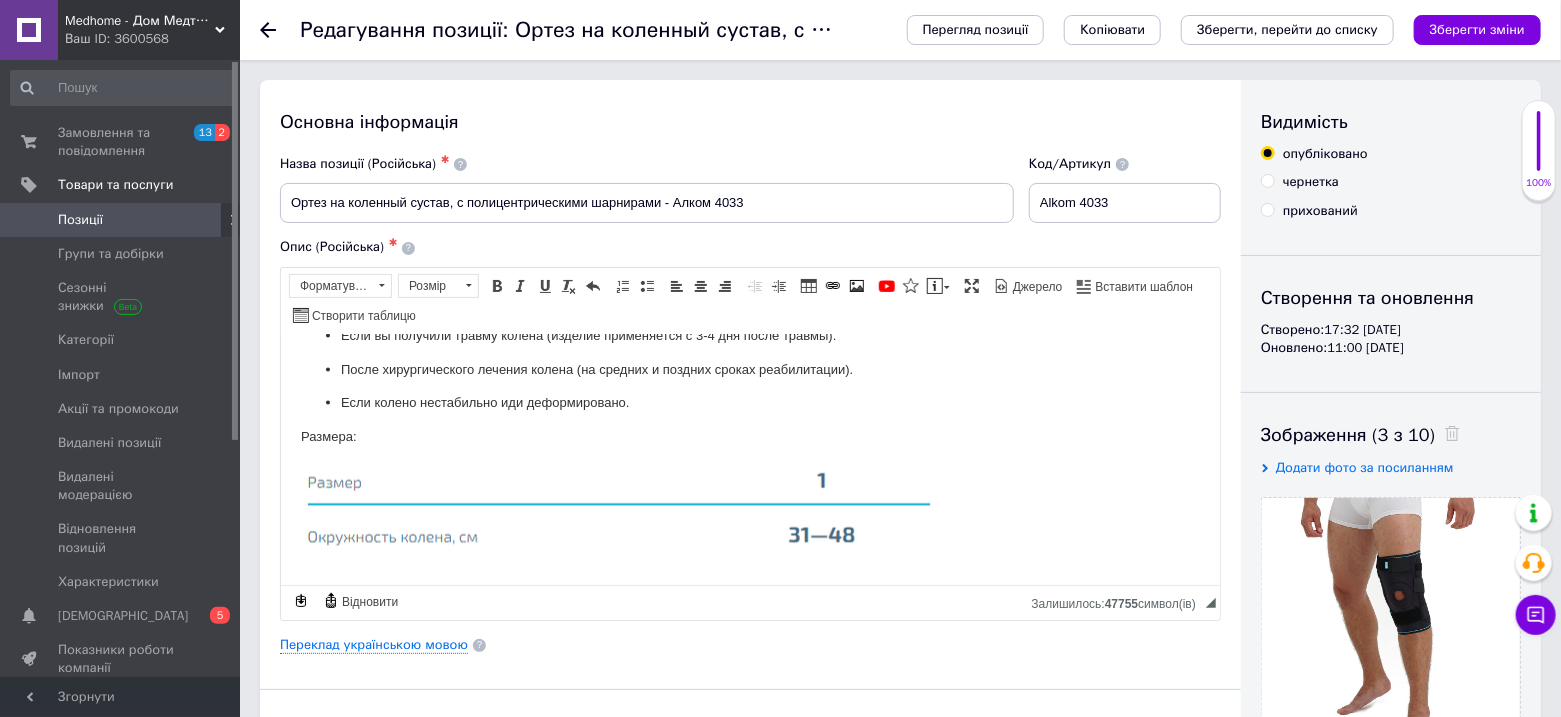 click 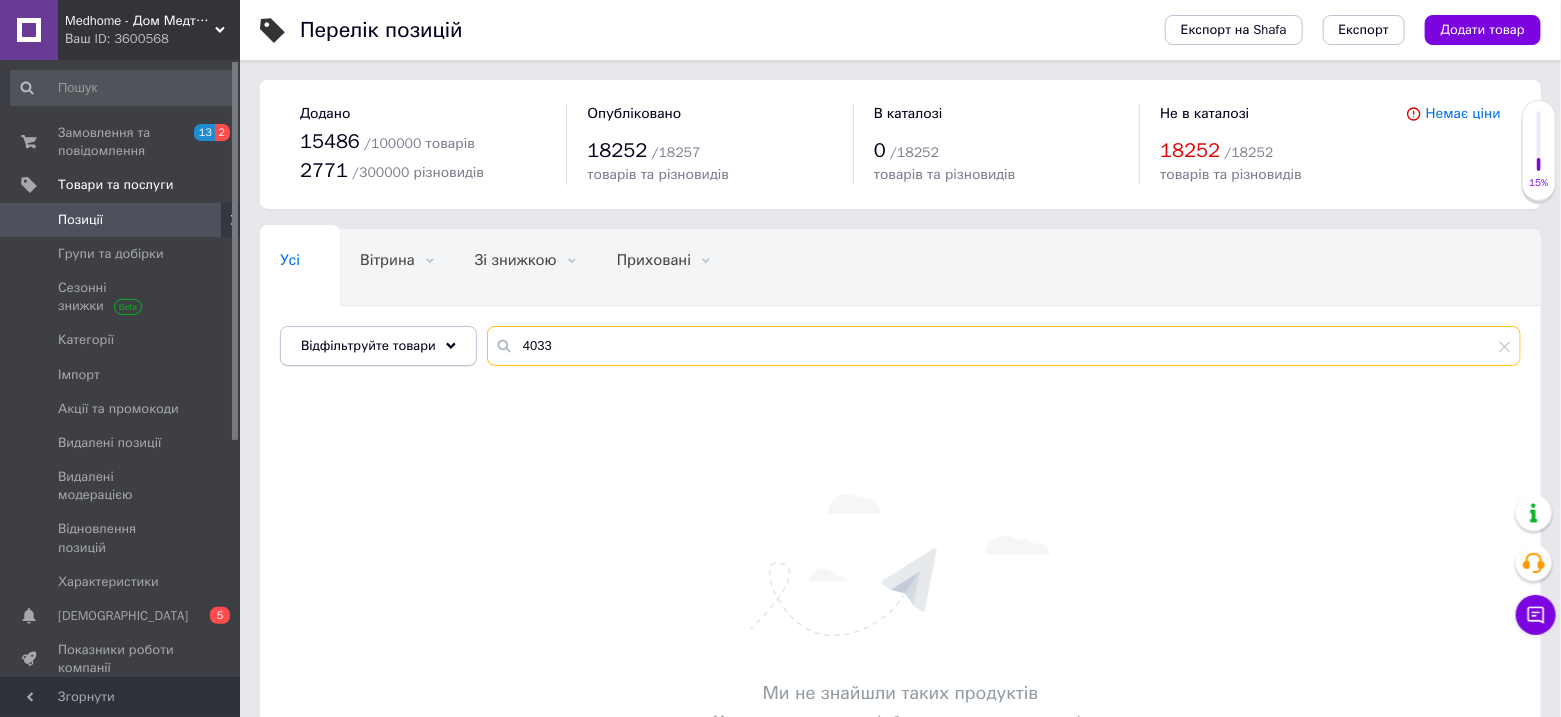 drag, startPoint x: 570, startPoint y: 345, endPoint x: 370, endPoint y: 347, distance: 200.01 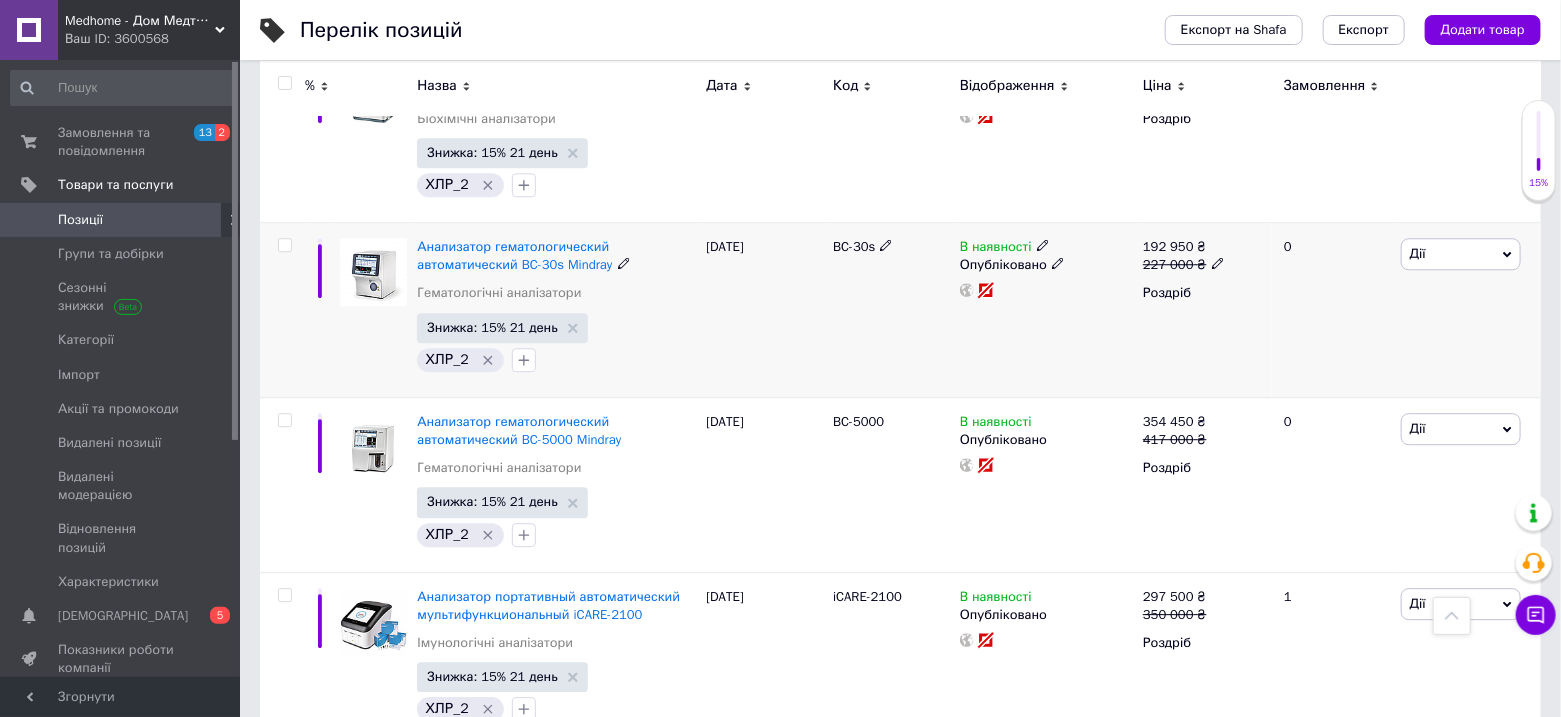 scroll, scrollTop: 2500, scrollLeft: 0, axis: vertical 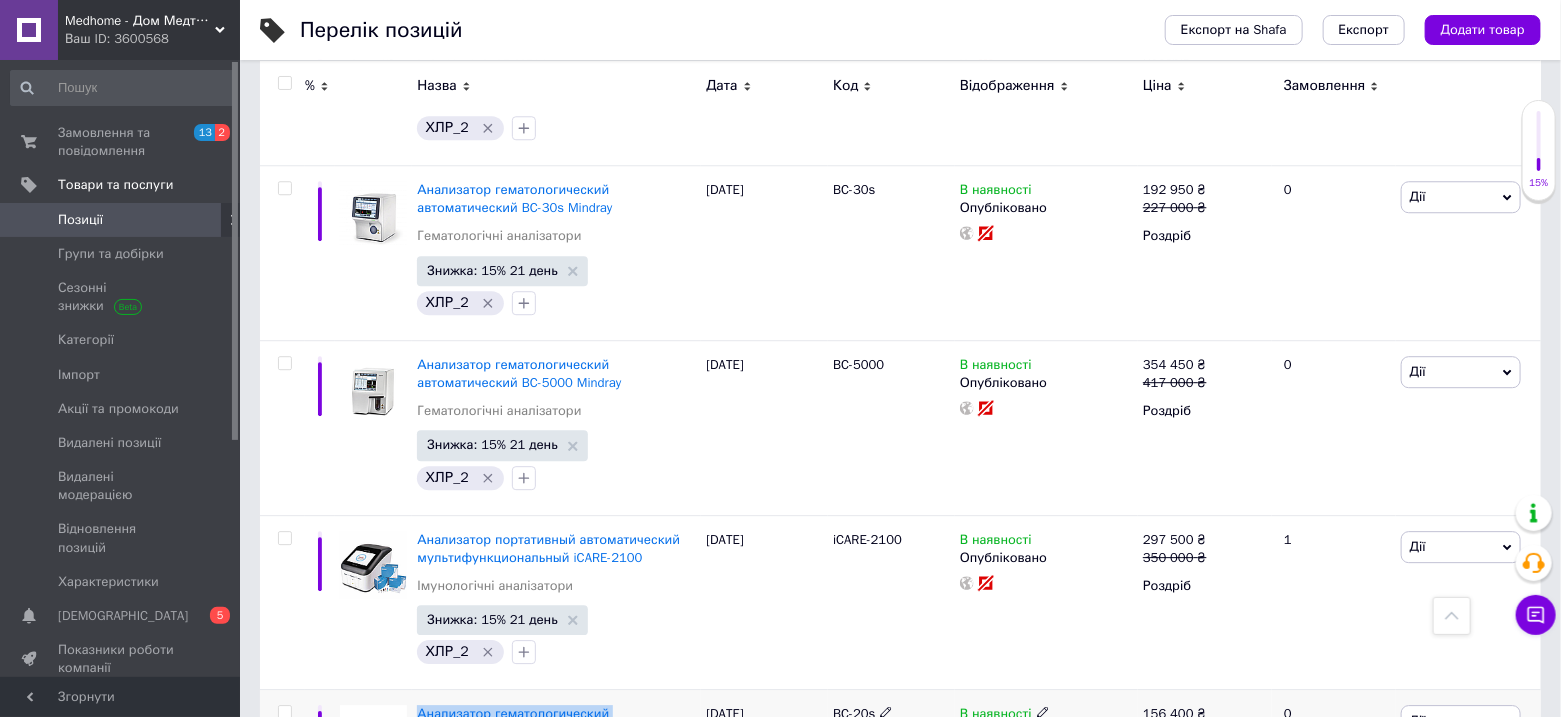 drag, startPoint x: 612, startPoint y: 523, endPoint x: 461, endPoint y: 505, distance: 152.06906 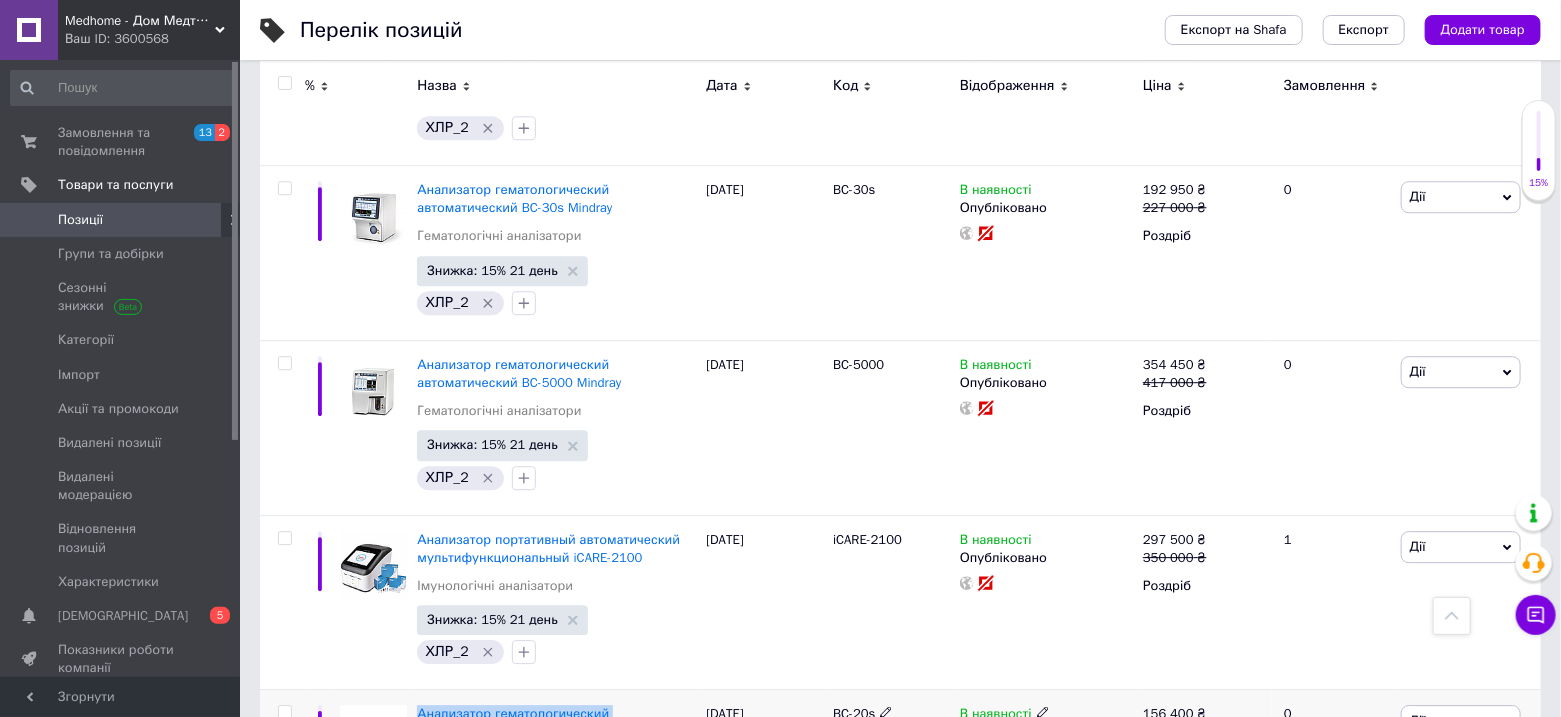 drag, startPoint x: 688, startPoint y: 618, endPoint x: 704, endPoint y: 553, distance: 66.94027 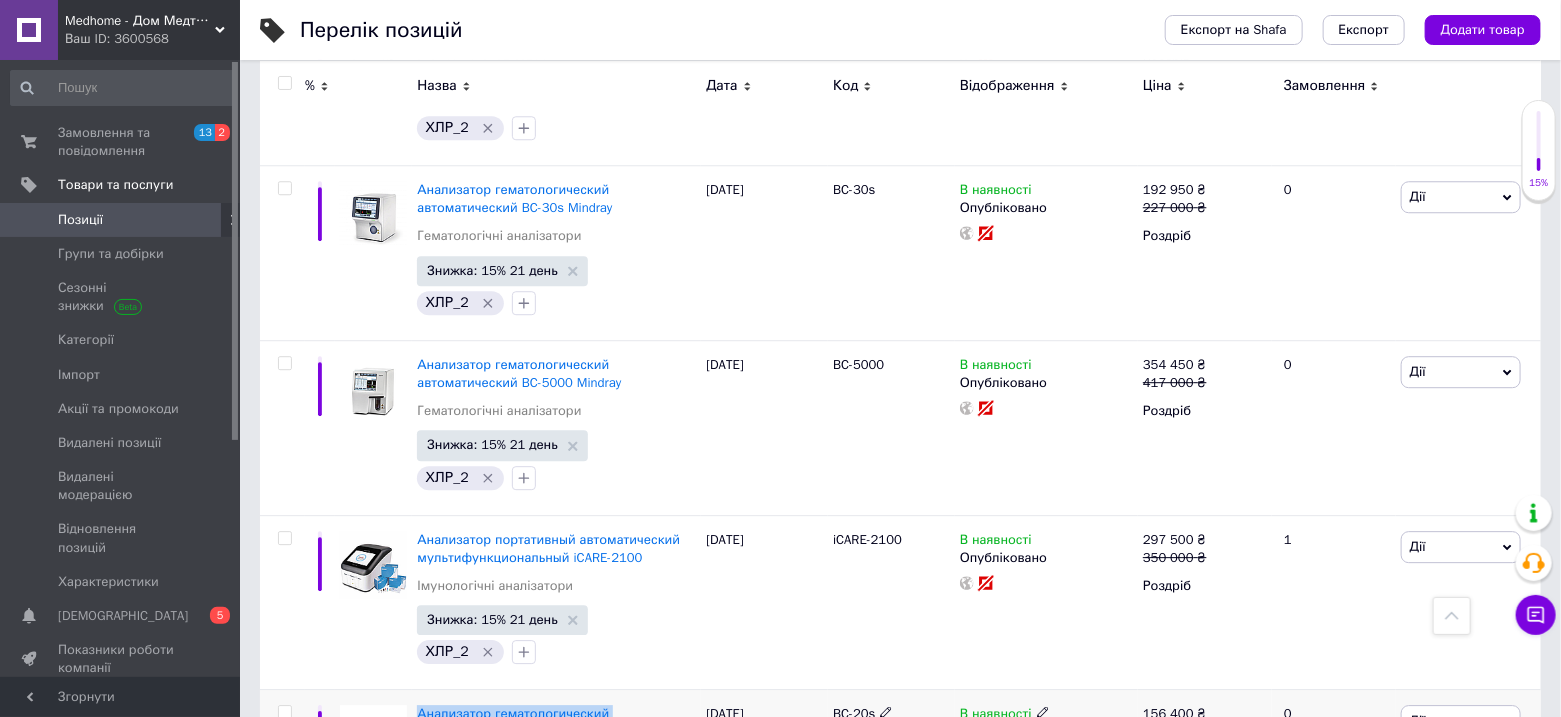 drag, startPoint x: 607, startPoint y: 522, endPoint x: 418, endPoint y: 506, distance: 189.67604 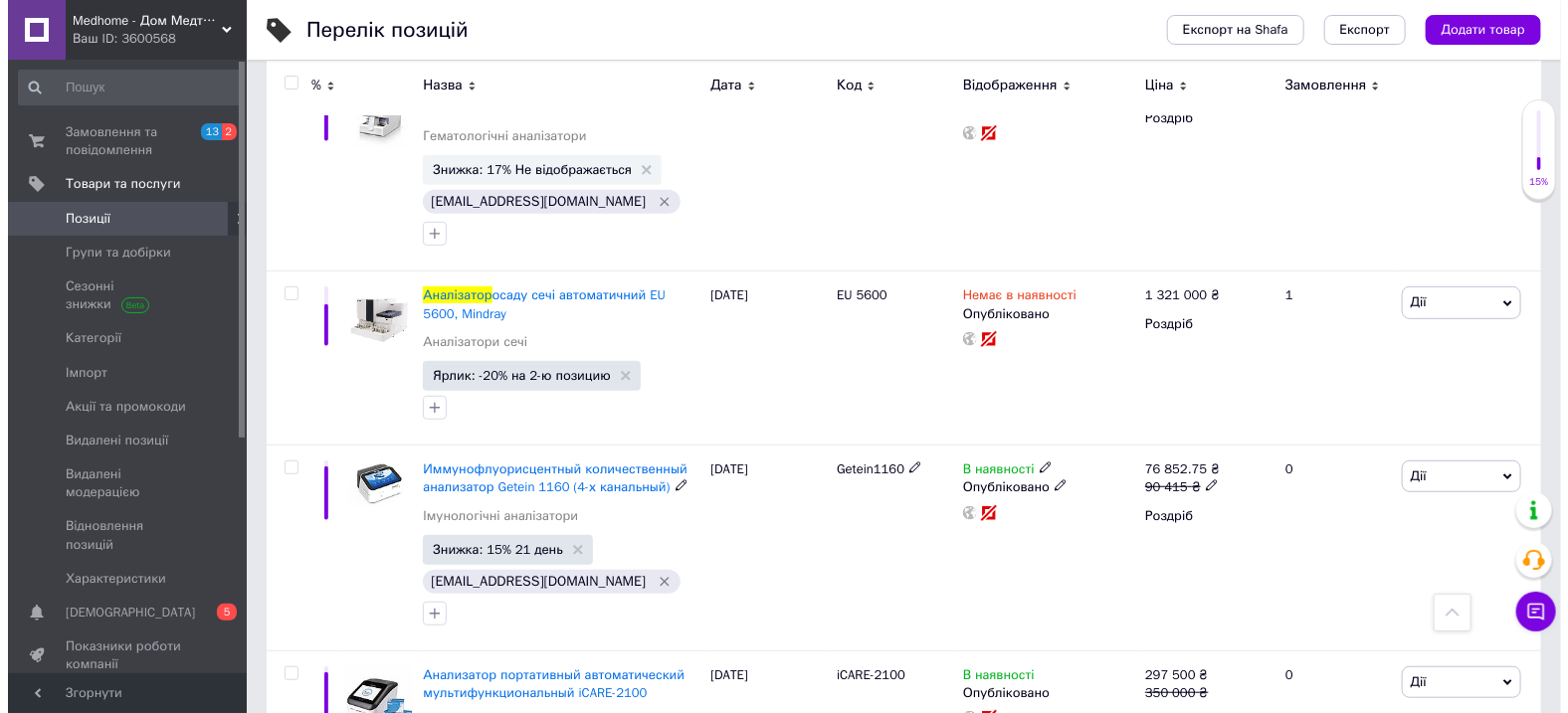 scroll, scrollTop: 0, scrollLeft: 0, axis: both 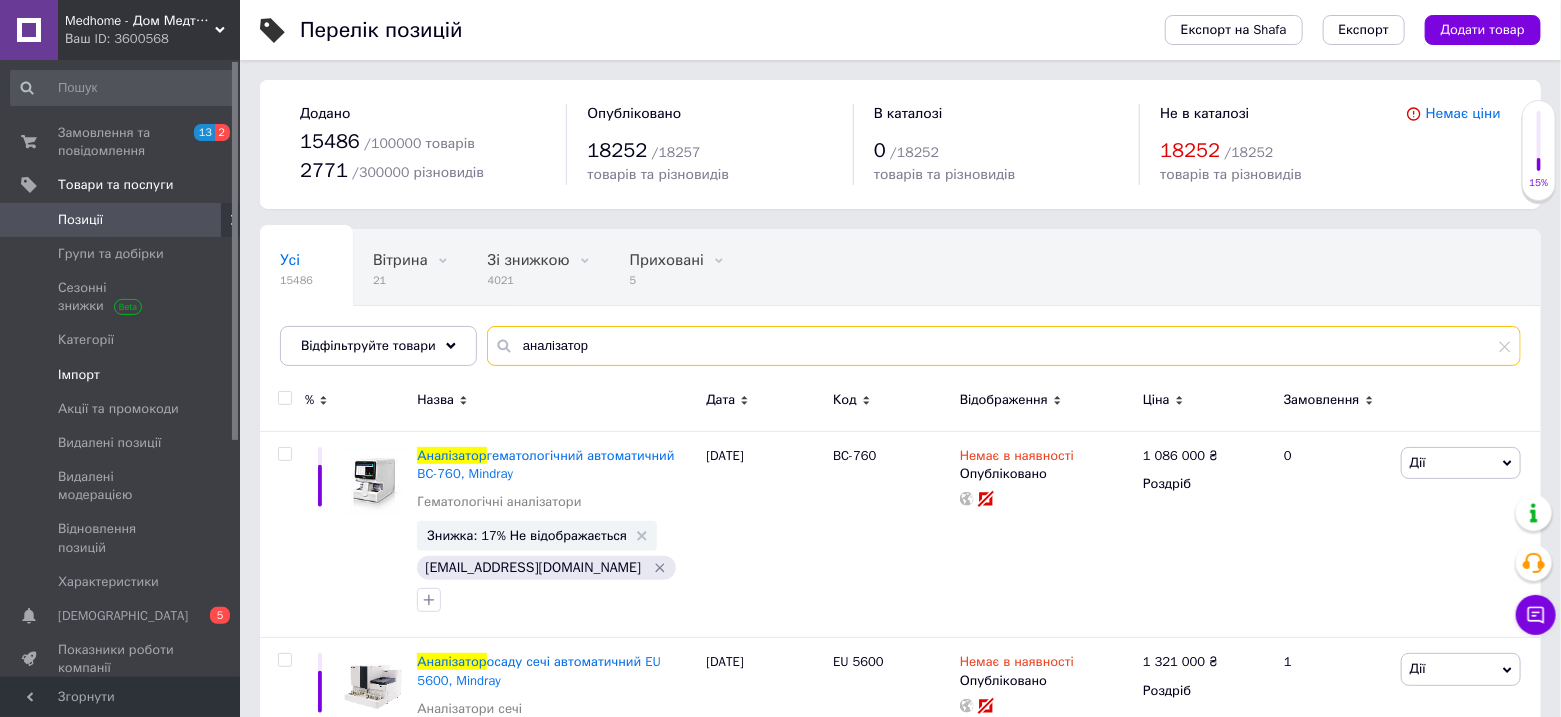drag, startPoint x: 414, startPoint y: 349, endPoint x: 218, endPoint y: 340, distance: 196.20653 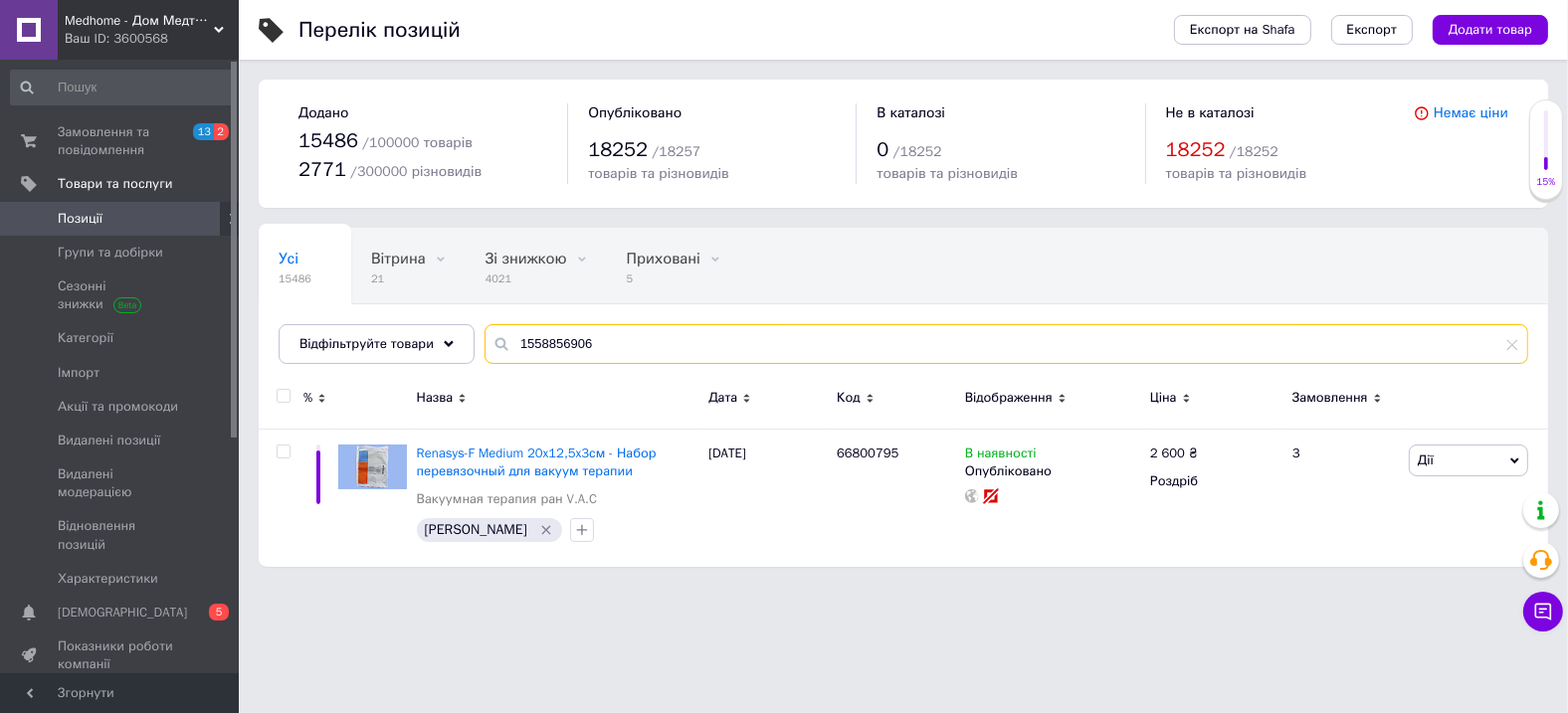 type on "1558856906" 